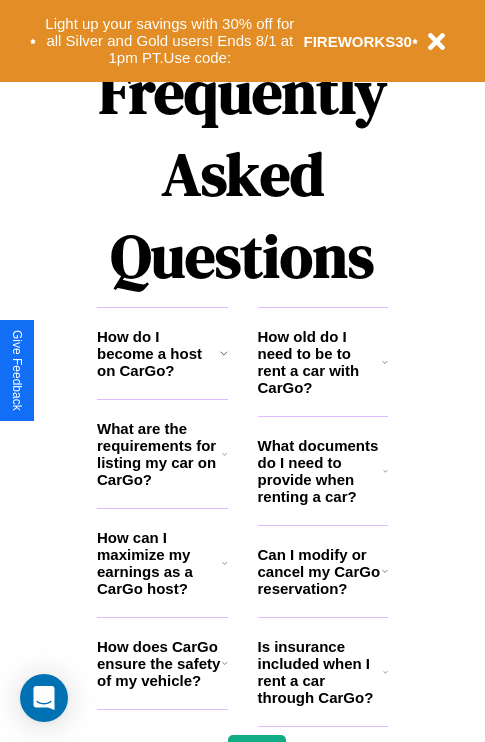 scroll, scrollTop: 2423, scrollLeft: 0, axis: vertical 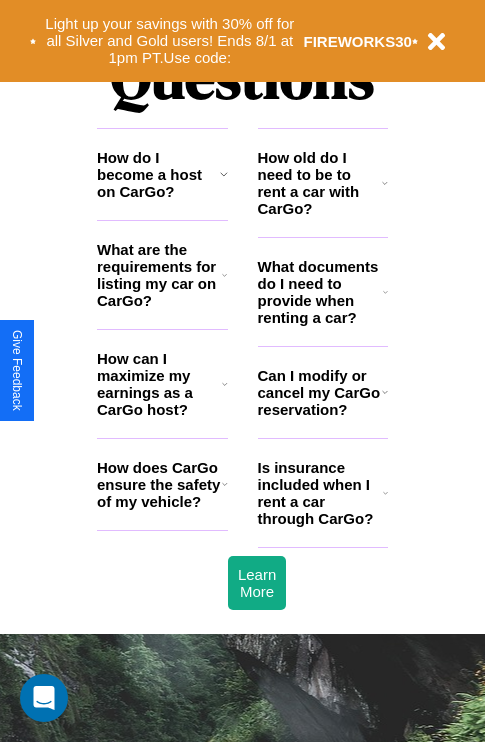click on "What documents do I need to provide when renting a car?" at bounding box center [321, 292] 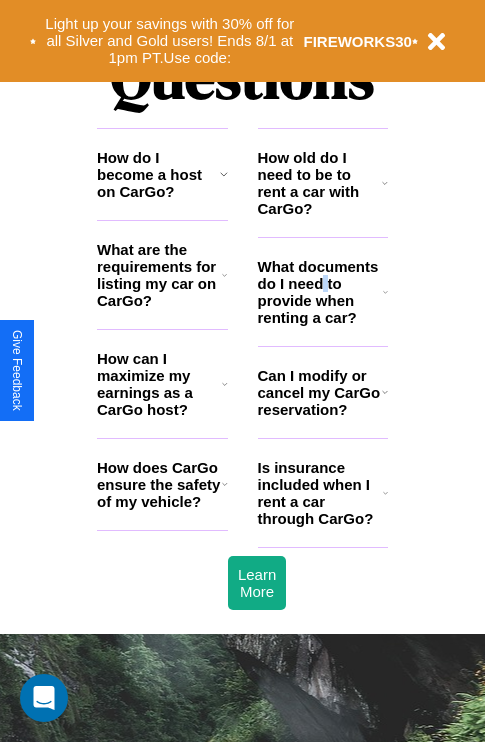 click on "What documents do I need to provide when renting a car?" at bounding box center (321, 292) 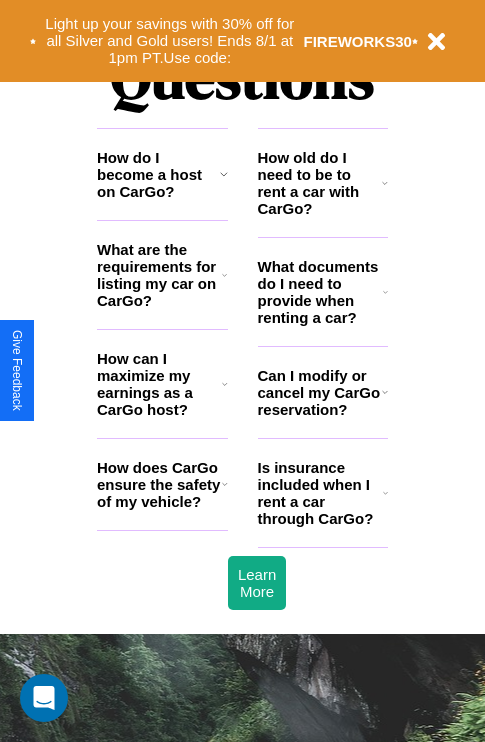 click 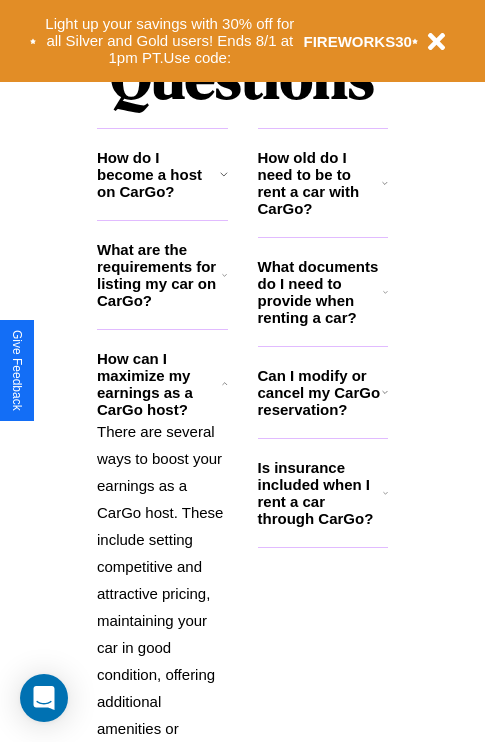 click on "What are the requirements for listing my car on CarGo?" at bounding box center (159, 275) 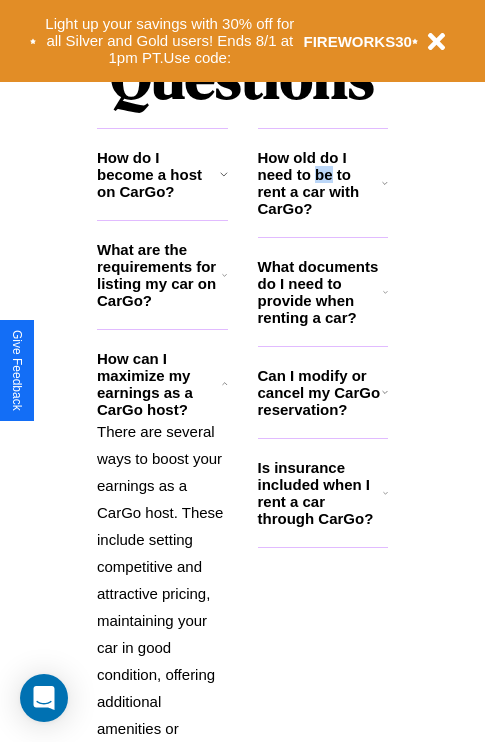 click on "How old do I need to be to rent a car with CarGo?" at bounding box center (320, 183) 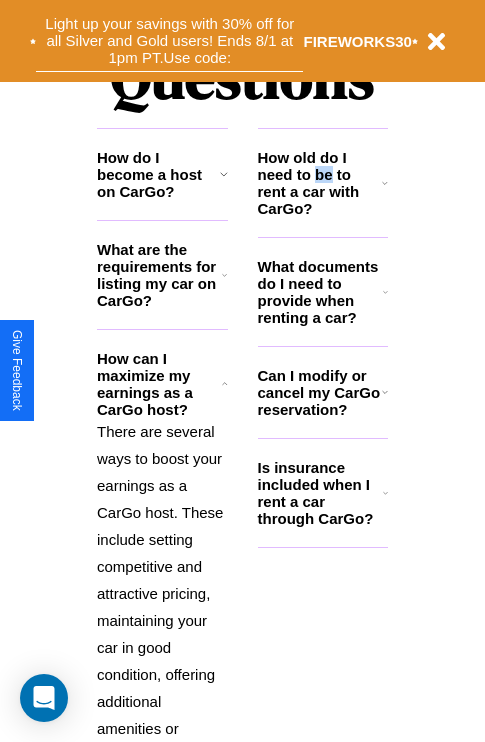 click on "Light up your savings with 30% off for all Silver and Gold users! Ends 8/1 at 1pm PT.  Use code:" at bounding box center [169, 41] 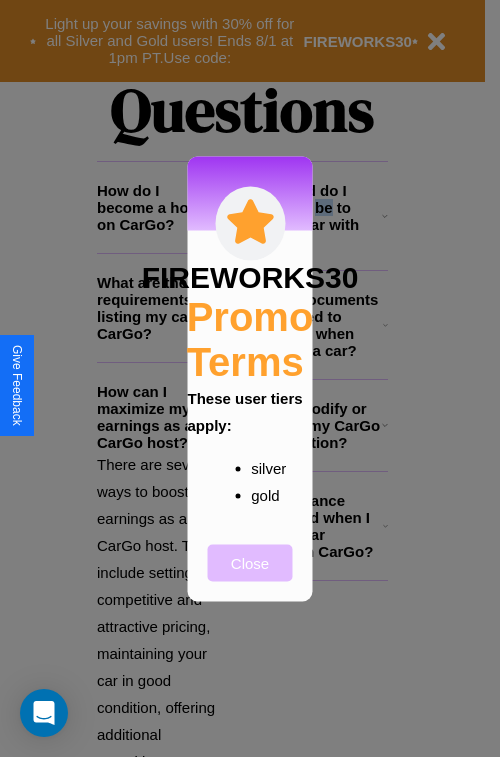 click on "Close" at bounding box center (250, 562) 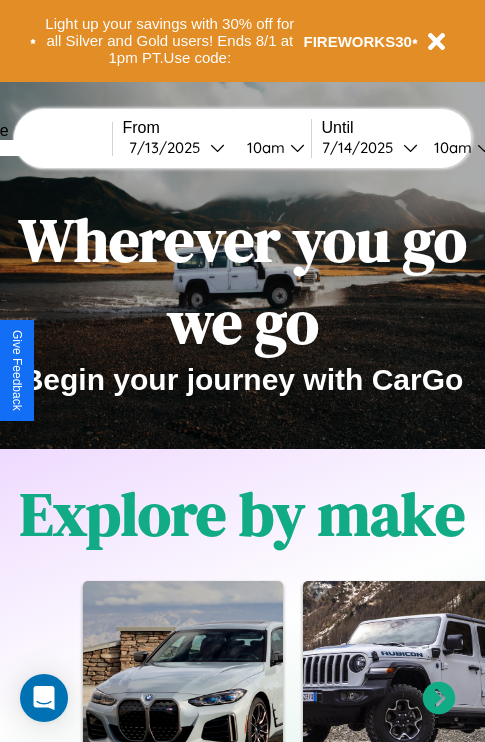 scroll, scrollTop: 0, scrollLeft: 0, axis: both 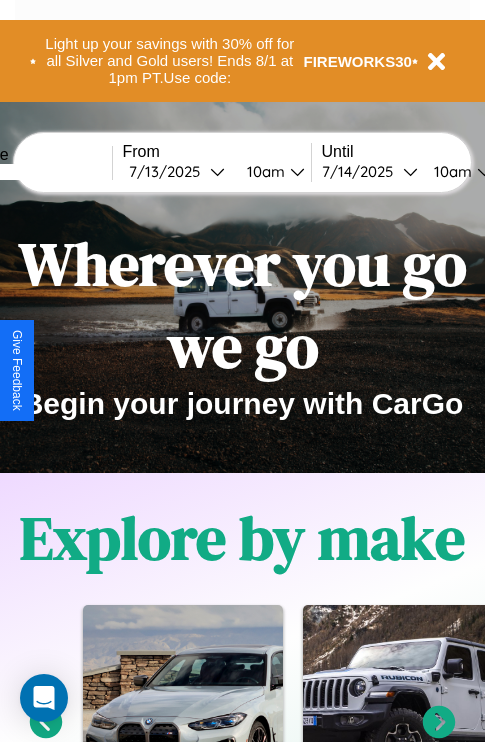 click at bounding box center [37, 172] 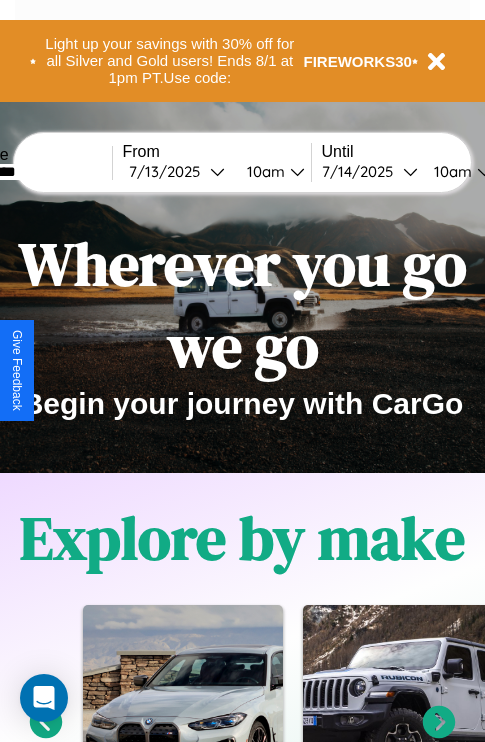 type on "*********" 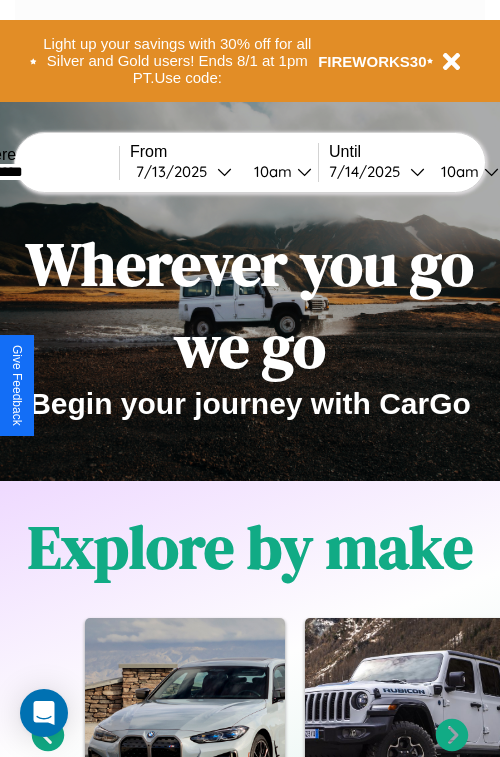 select on "*" 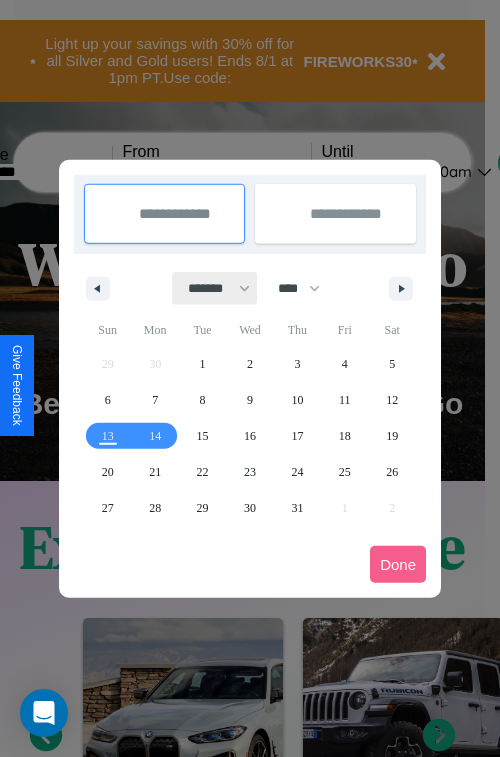 click on "******* ******** ***** ***** *** **** **** ****** ********* ******* ******** ********" at bounding box center [215, 288] 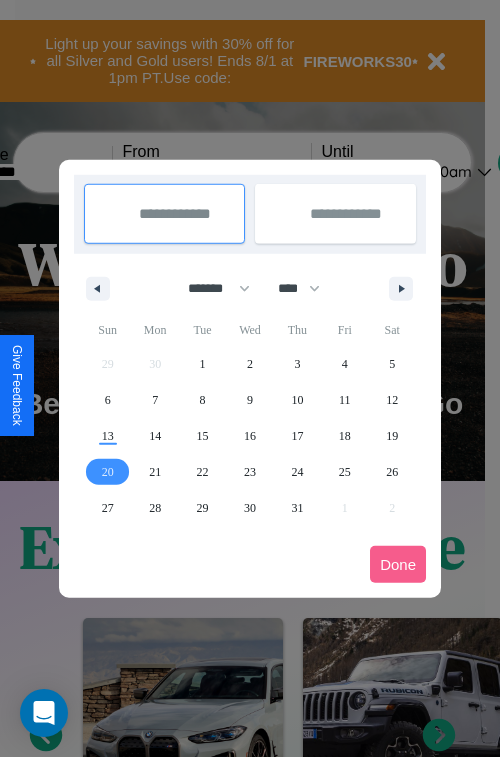 click on "20" at bounding box center (108, 472) 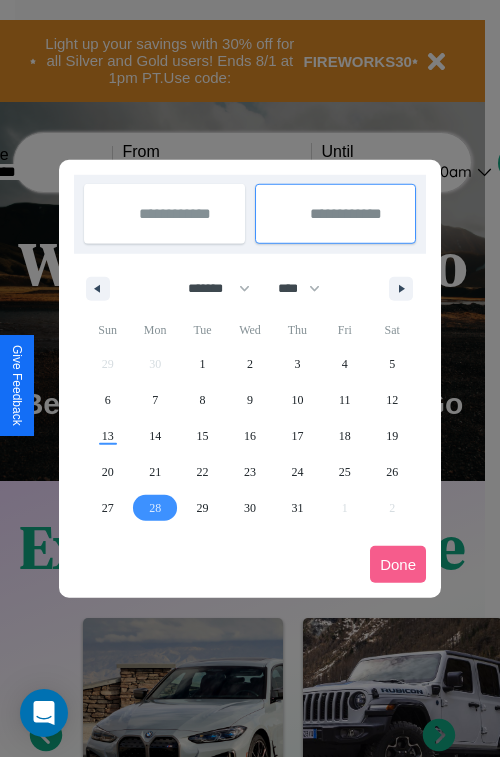 click on "28" at bounding box center (155, 508) 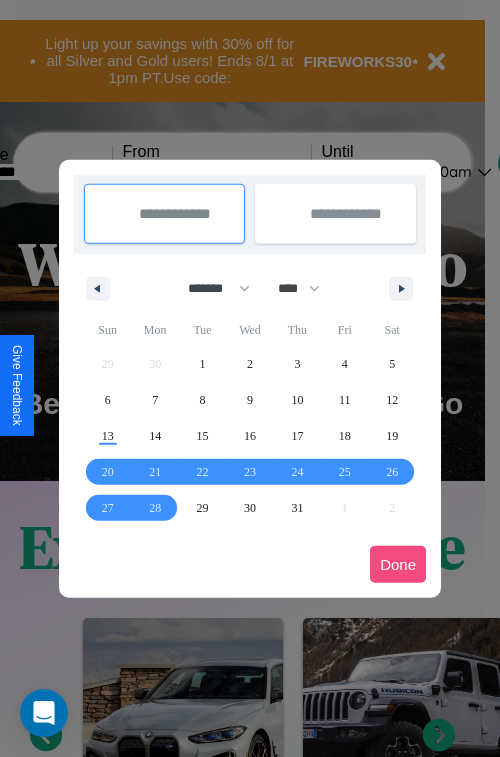 click on "Done" at bounding box center [398, 564] 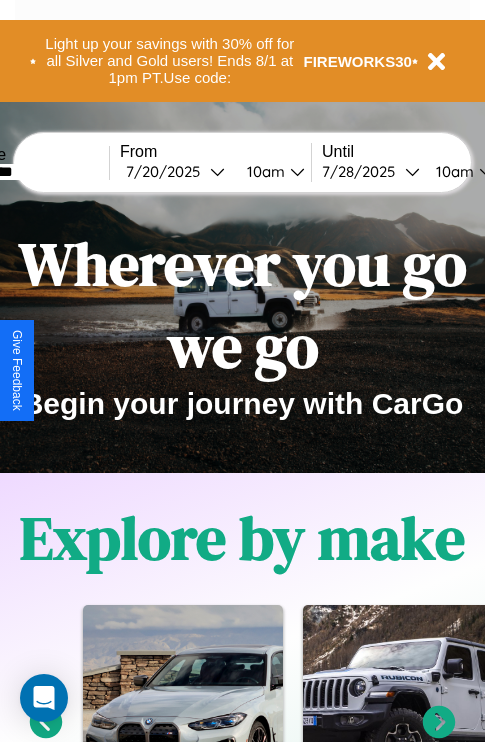 scroll, scrollTop: 0, scrollLeft: 77, axis: horizontal 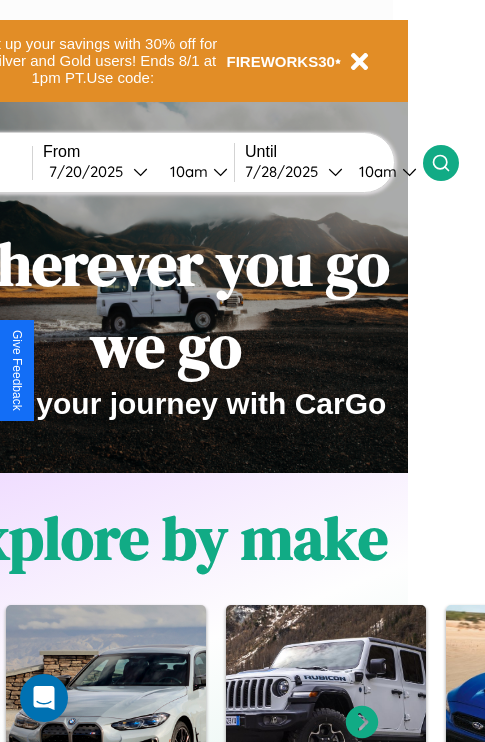 click 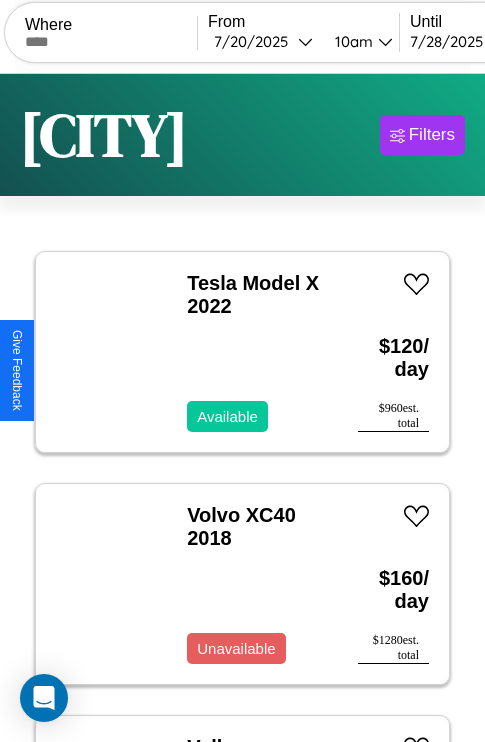 scroll, scrollTop: 95, scrollLeft: 0, axis: vertical 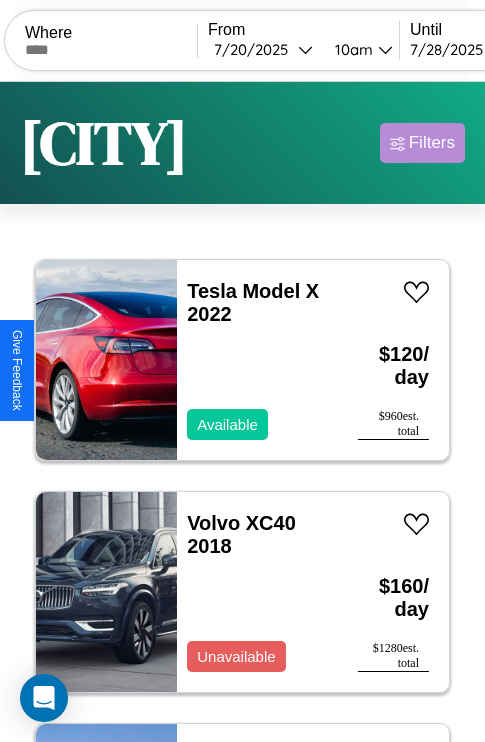 click on "Filters" at bounding box center [432, 143] 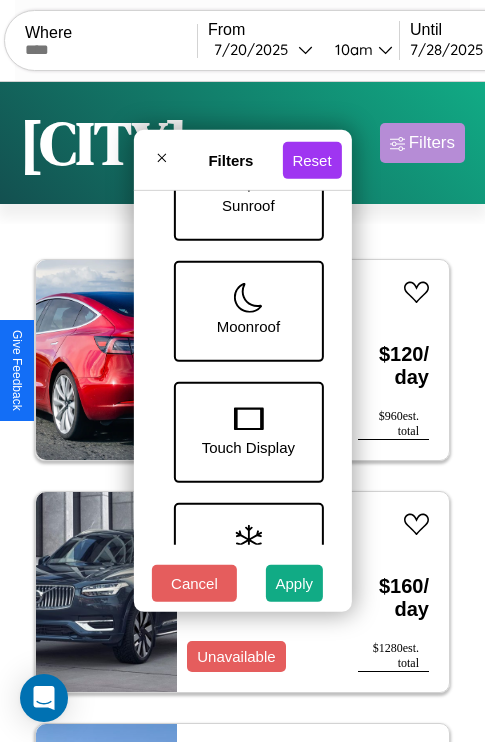 scroll, scrollTop: 651, scrollLeft: 0, axis: vertical 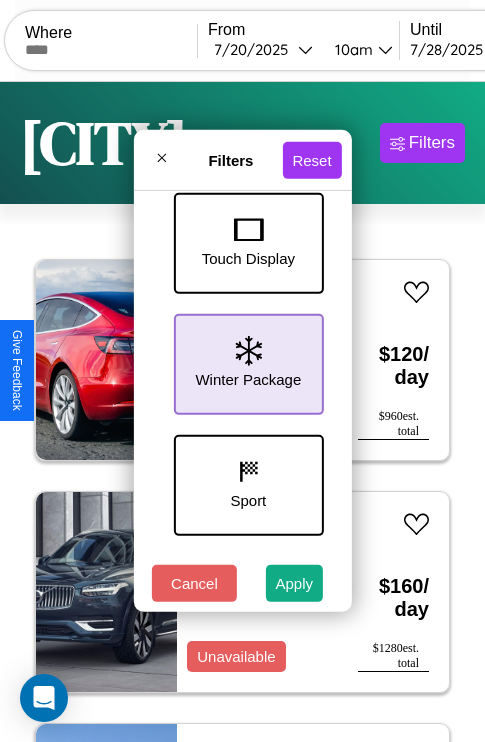 click 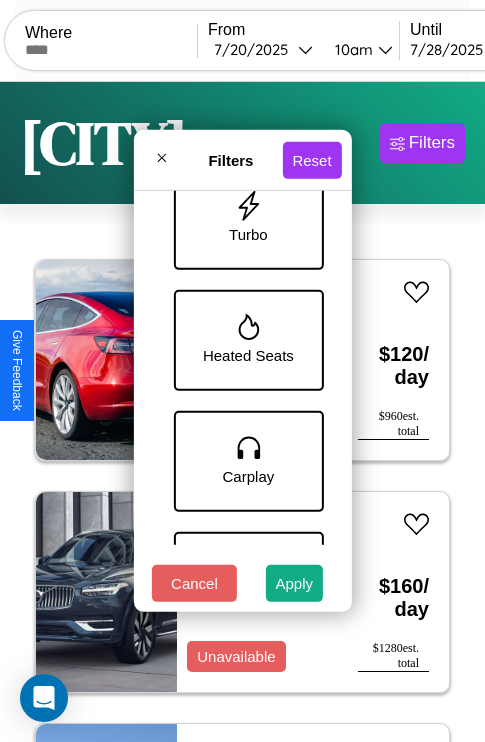 scroll, scrollTop: 1374, scrollLeft: 0, axis: vertical 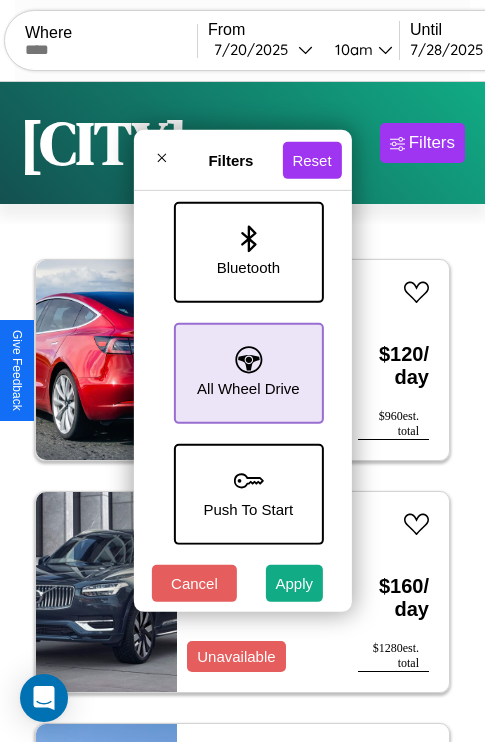 click 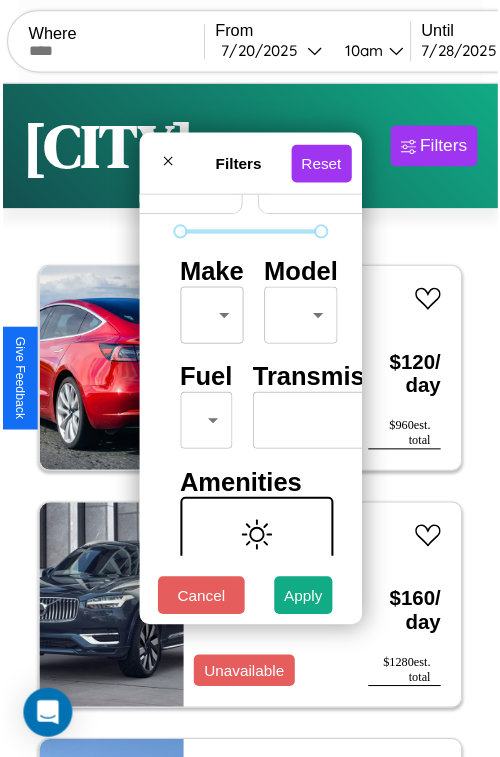 scroll, scrollTop: 59, scrollLeft: 0, axis: vertical 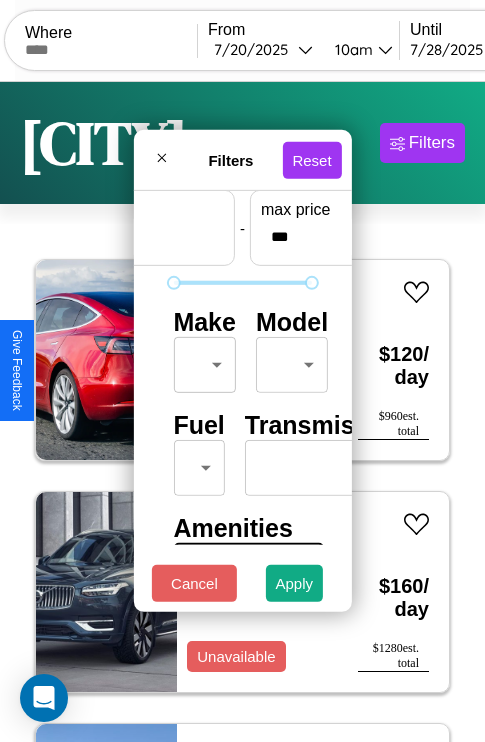 click on "CarGo Where From [DATE] [TIME] Until [DATE] [TIME] Become a Host Login Sign Up [CITY] Filters 120  cars in this area These cars can be picked up in this city. Tesla   Model X   2022 Available $ 120  / day $ 960  est. total Volvo   XC40   2018 Unavailable $ 160  / day $ 1280  est. total Volkswagen   Jetta GLI   2024 Unavailable $ 180  / day $ 1440  est. total Volkswagen   Cabrio   2016 Available $ 70  / day $ 560  est. total Tesla   Cybertruck   2018 Available $ 50  / day $ 400  est. total Ferrari   F430 Spider   2019 Available $ 60  / day $ 480  est. total Lincoln   Navigator L   2014 Available $ 150  / day $ 1200  est. total Chrysler   Cirrus   2021 Available $ 190  / day $ 1520  est. total Subaru   Standard   2016 Available $ 150  / day $ 1200  est. total Land Rover   Range Rover Sport   2018 Available $ 110  / day $ 880  est. total Audi   100   2023 Available $ 30  / day $ 240  est. total Acura   ILX   2014 Available $ 160  / day $ 1280  est. total Jaguar   E-PACE   2017 Available $ 90  / day" at bounding box center (242, 412) 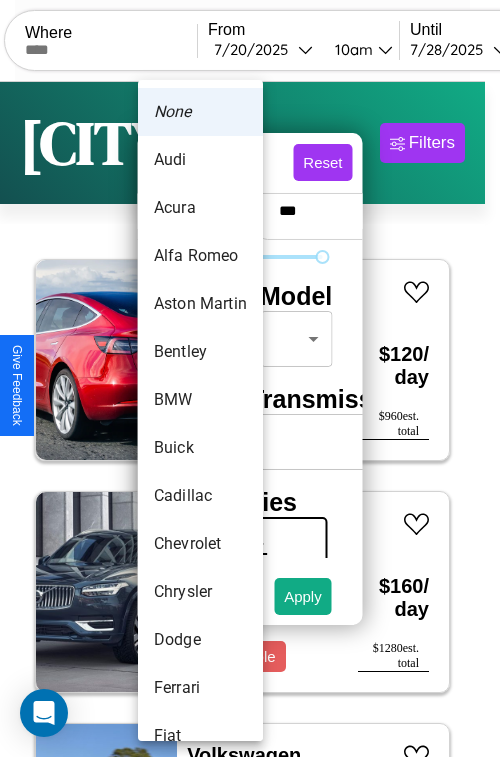 scroll, scrollTop: 182, scrollLeft: 0, axis: vertical 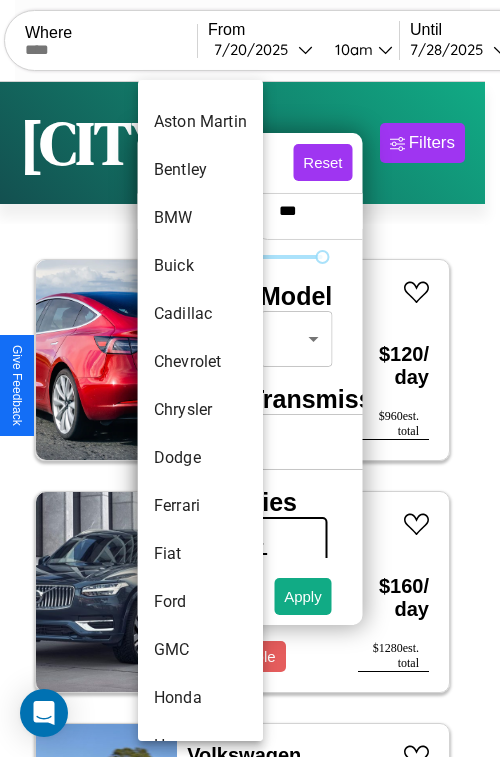 click on "Chrysler" at bounding box center [200, 410] 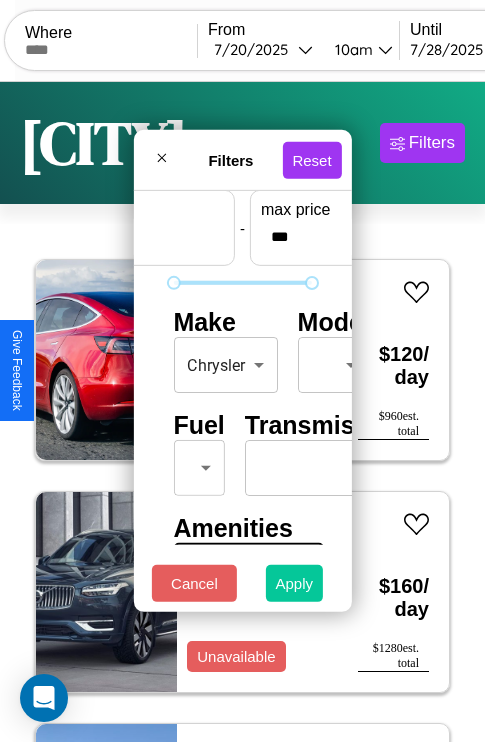 click on "Apply" at bounding box center (295, 583) 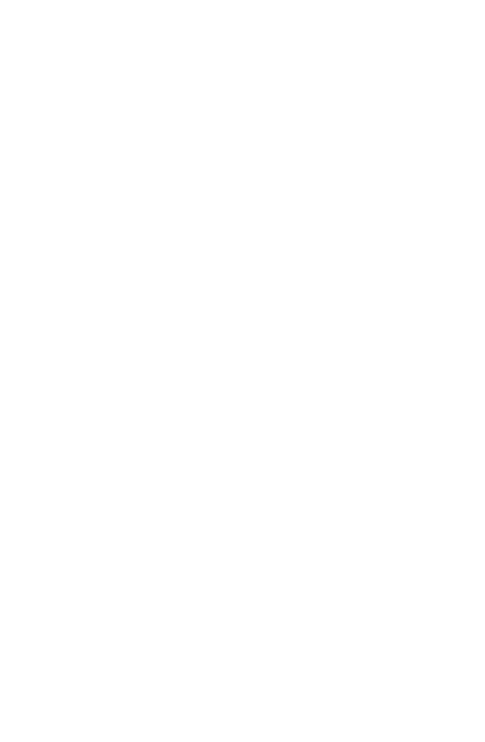 scroll, scrollTop: 0, scrollLeft: 0, axis: both 